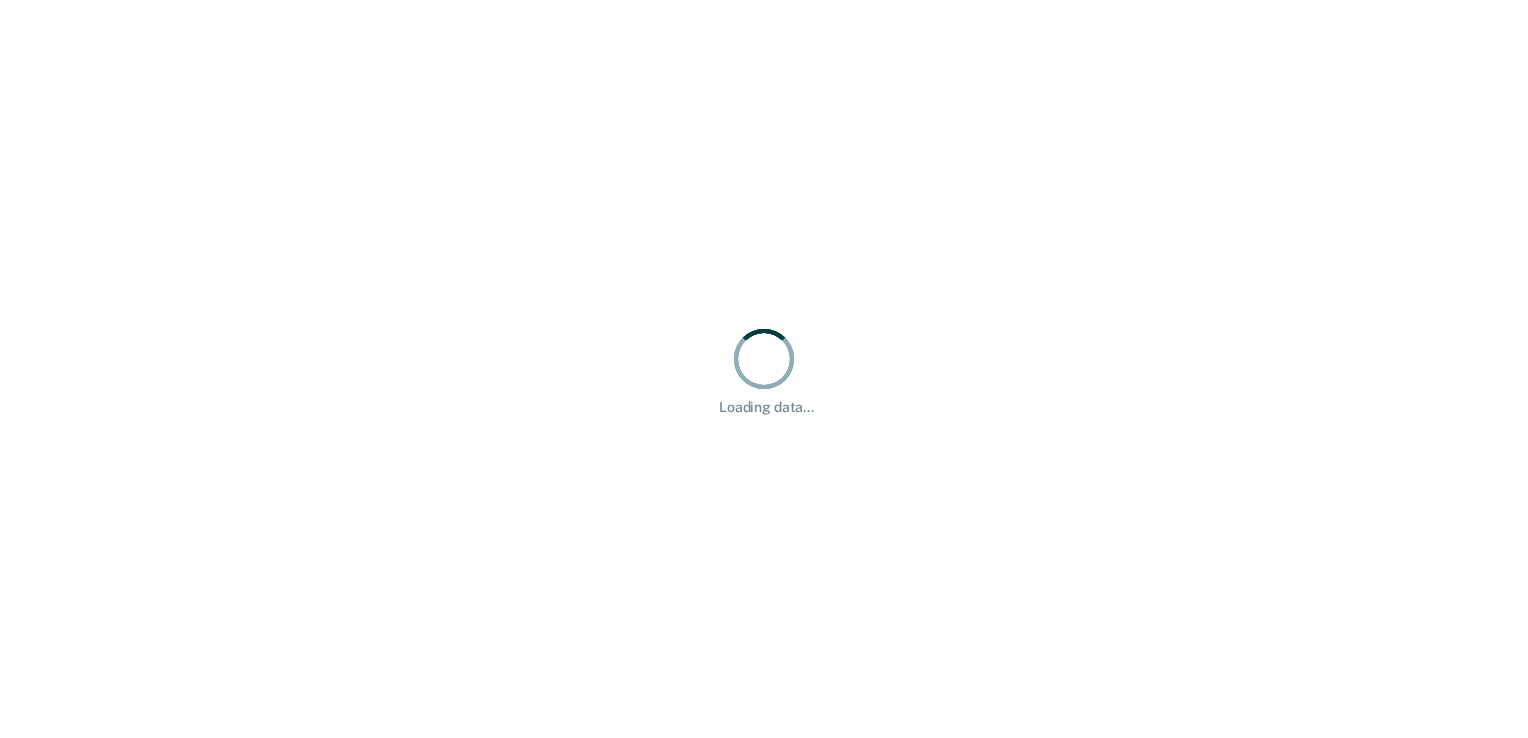 scroll, scrollTop: 0, scrollLeft: 0, axis: both 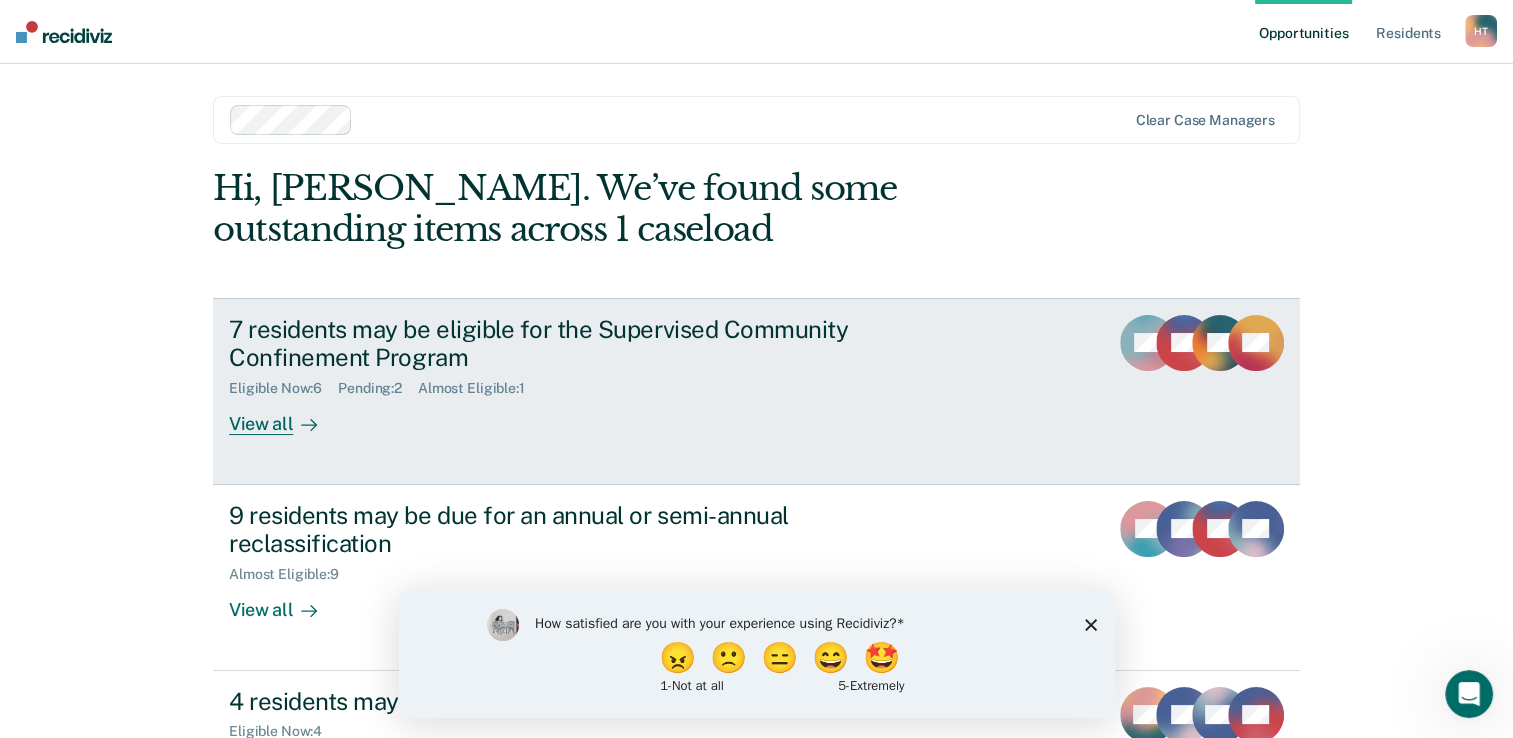 click on "View all" at bounding box center (285, 416) 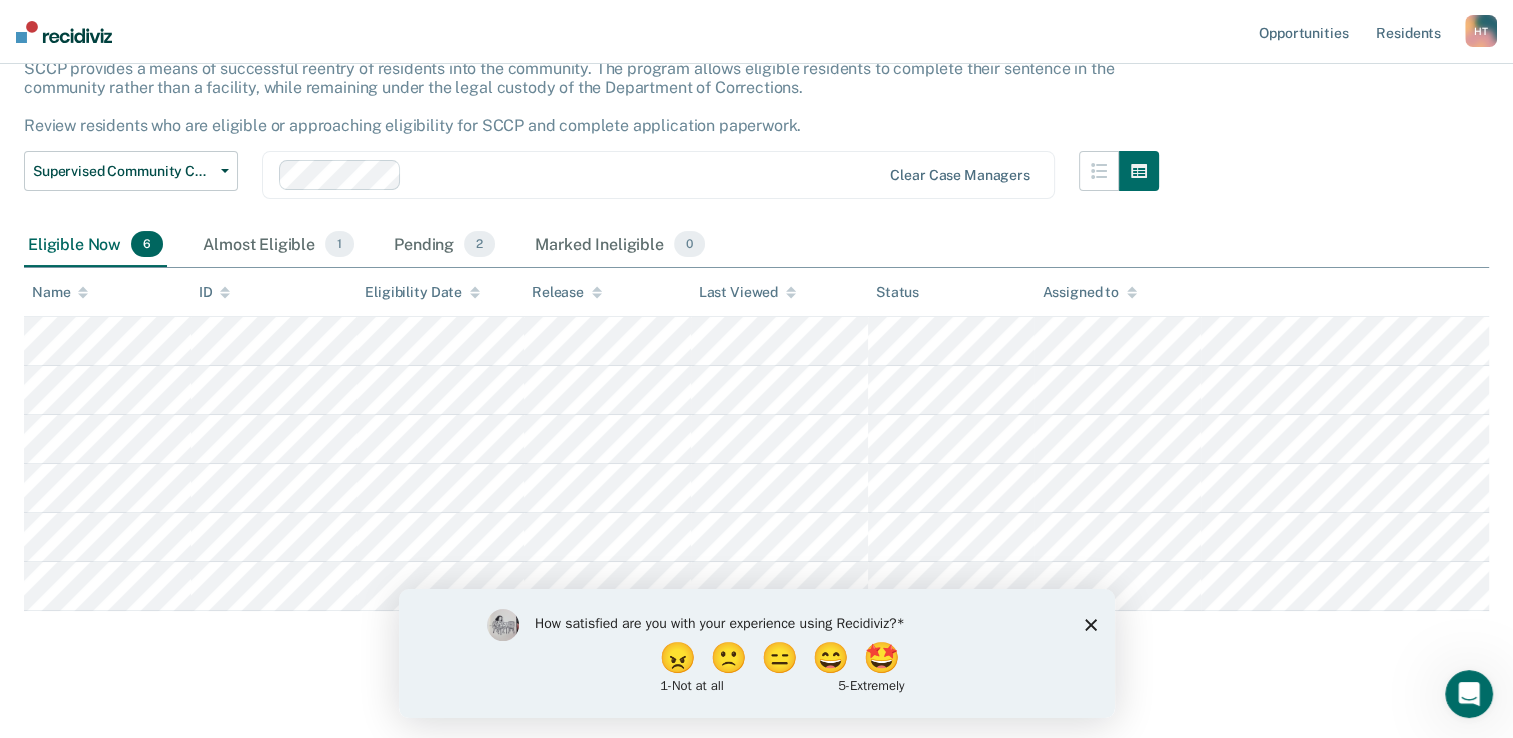 scroll, scrollTop: 151, scrollLeft: 0, axis: vertical 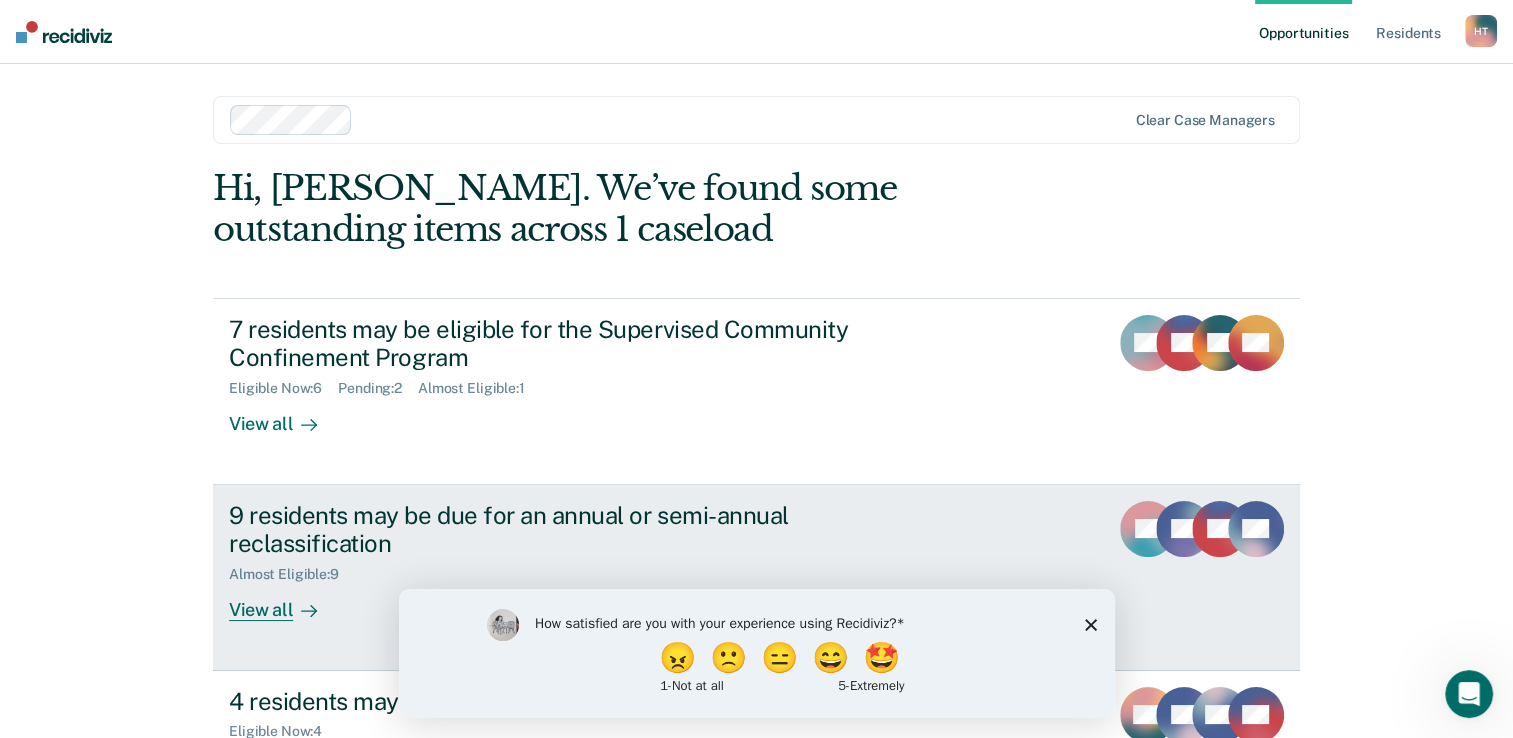 click on "9 residents may be due for an annual or semi-annual reclassification" at bounding box center (580, 530) 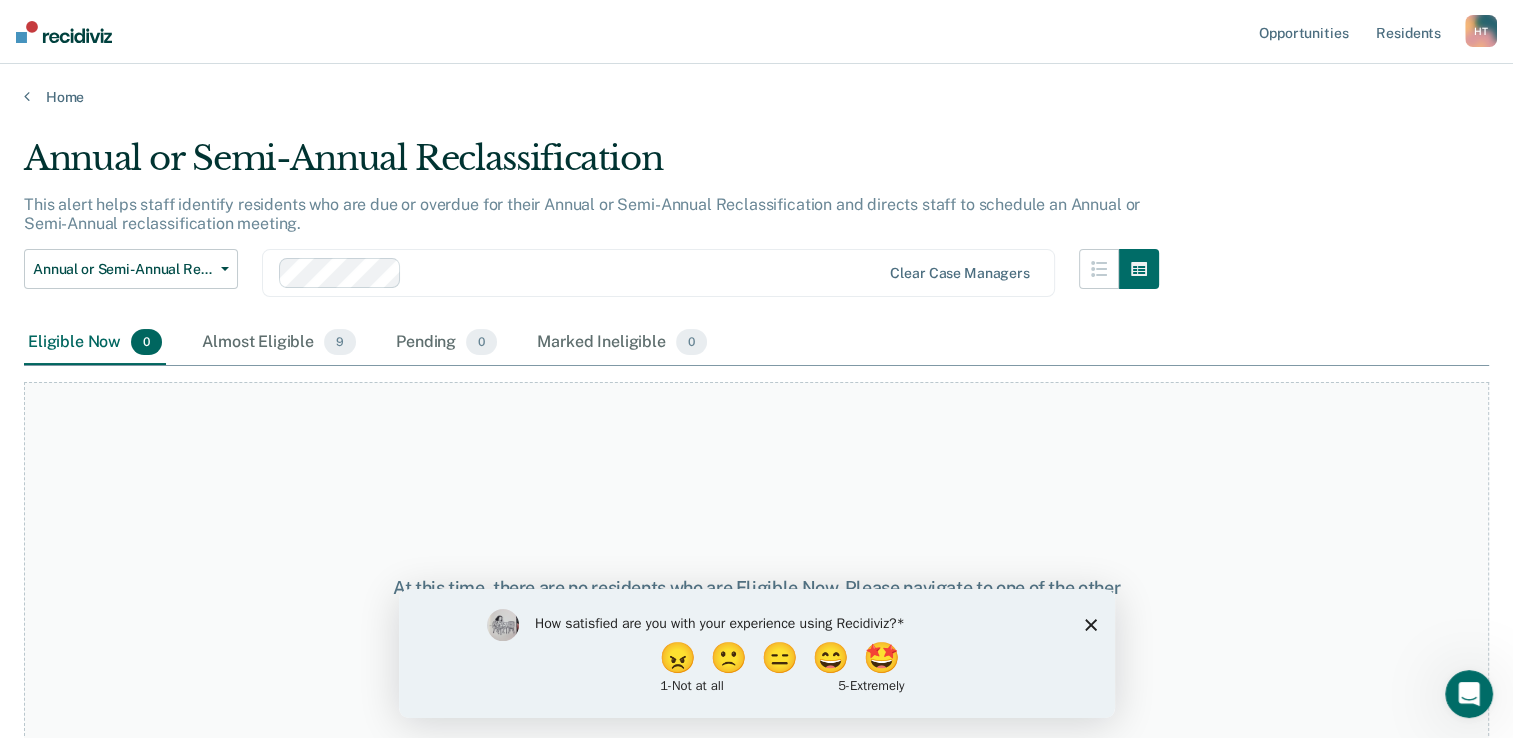 click 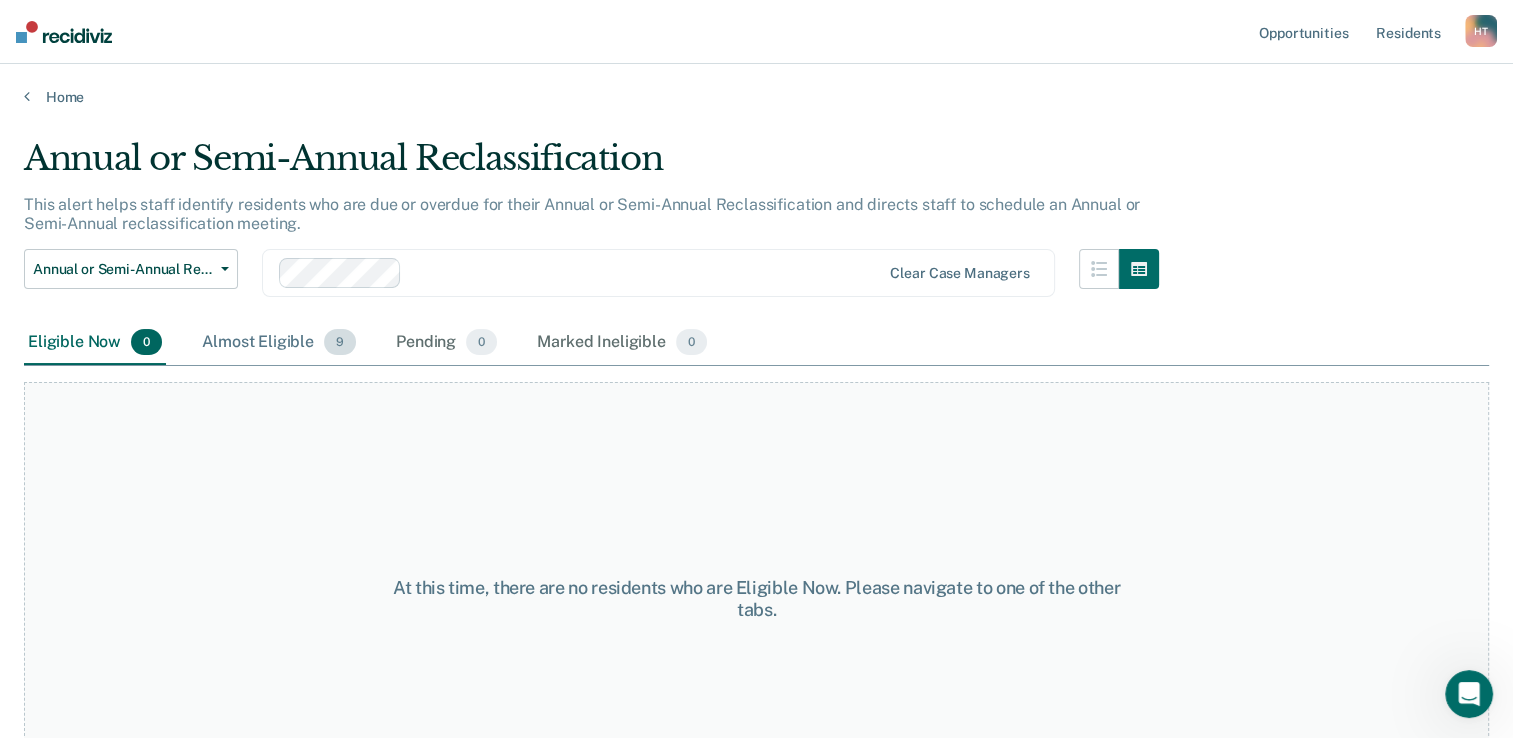 click on "Almost Eligible 9" at bounding box center (279, 343) 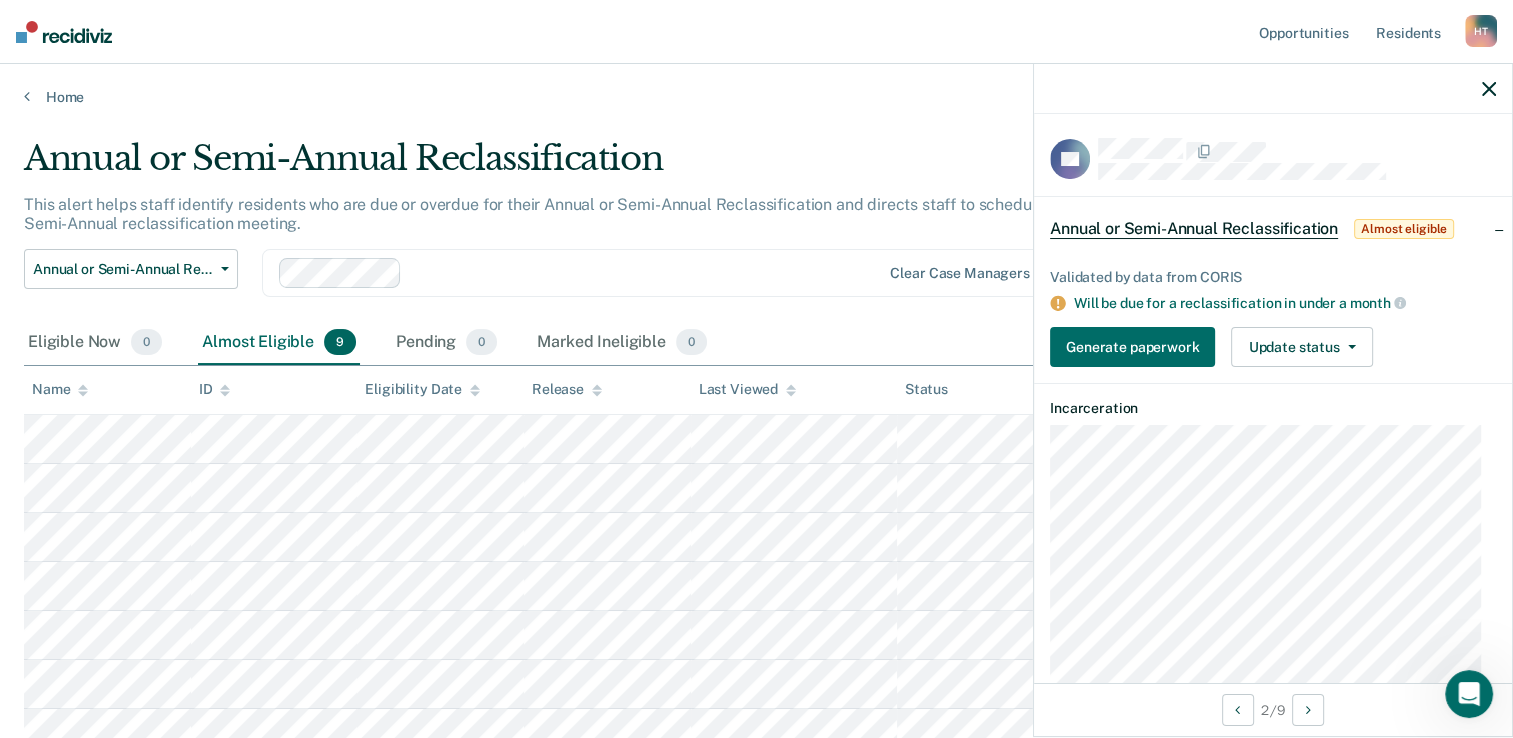 click 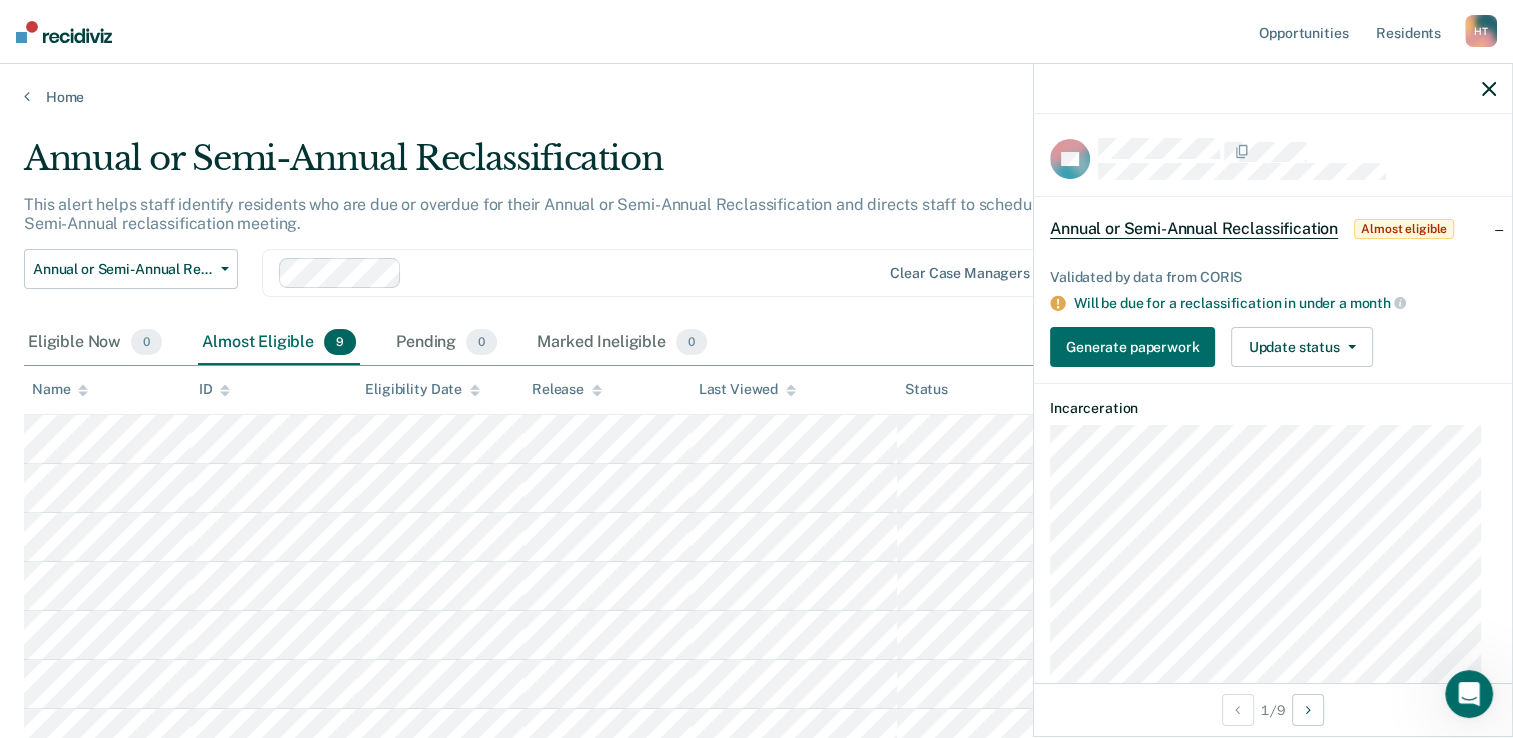click 